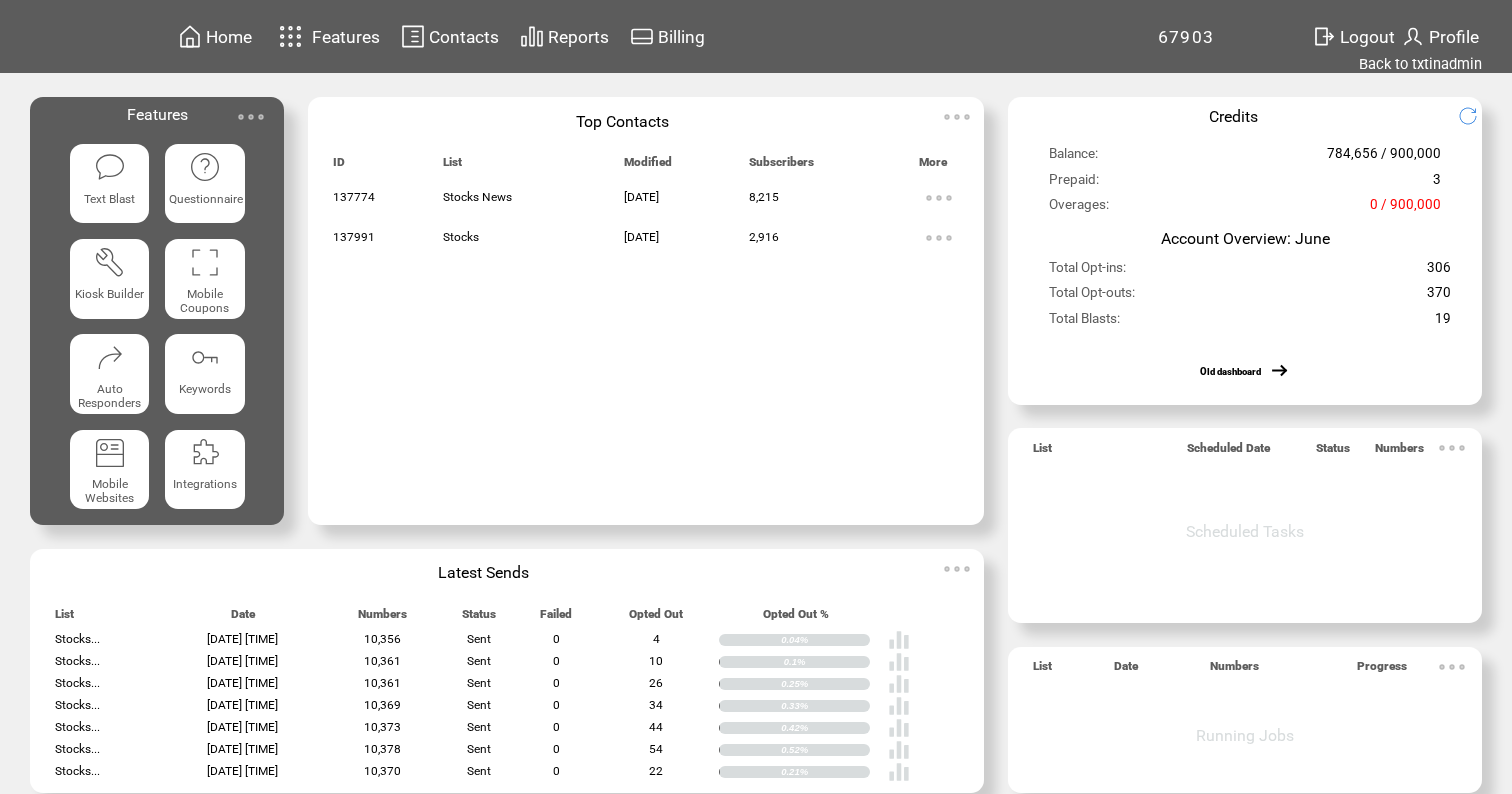 scroll, scrollTop: 0, scrollLeft: 0, axis: both 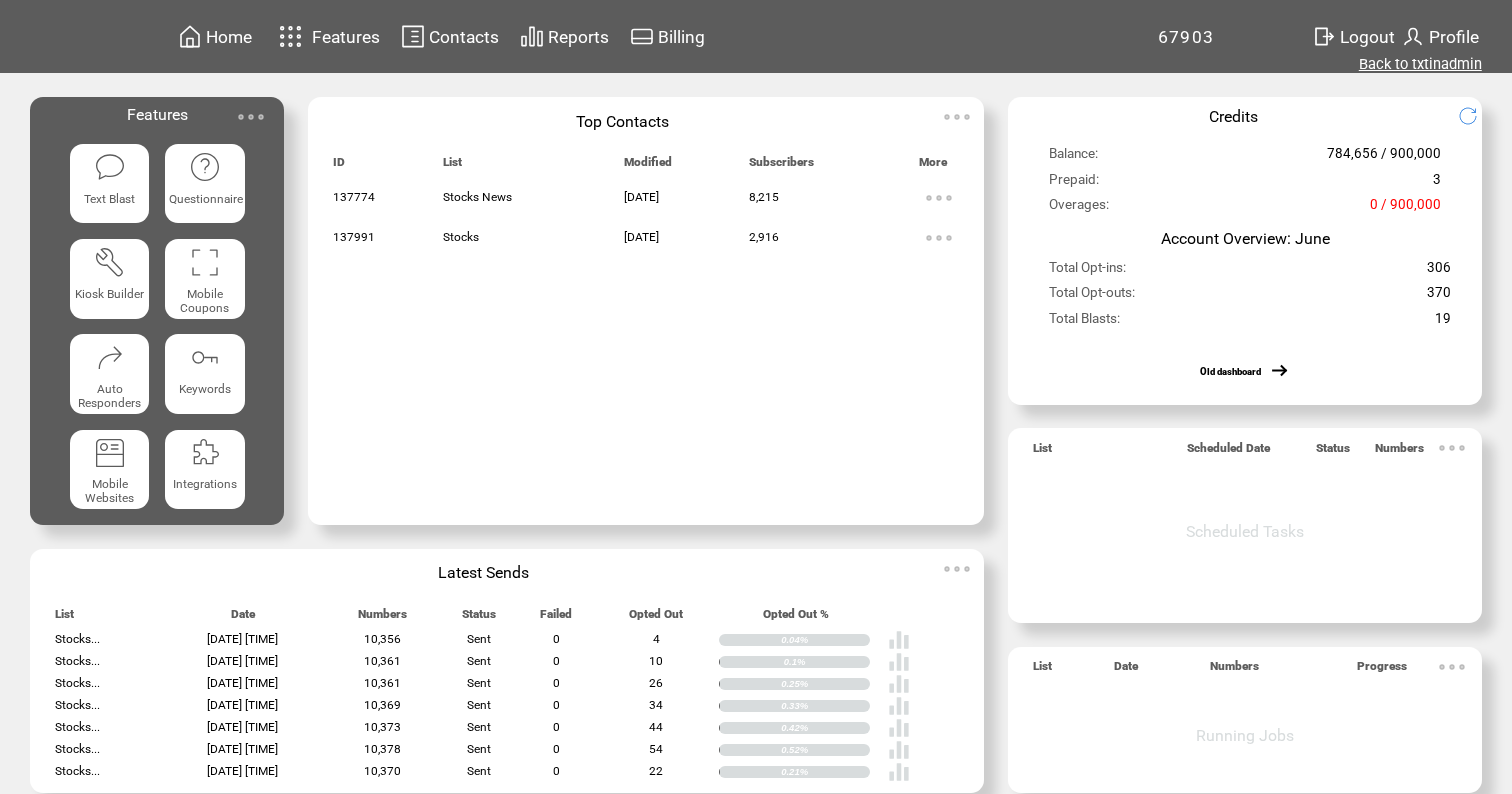 click on "Back to txtinadmin" at bounding box center [1420, 64] 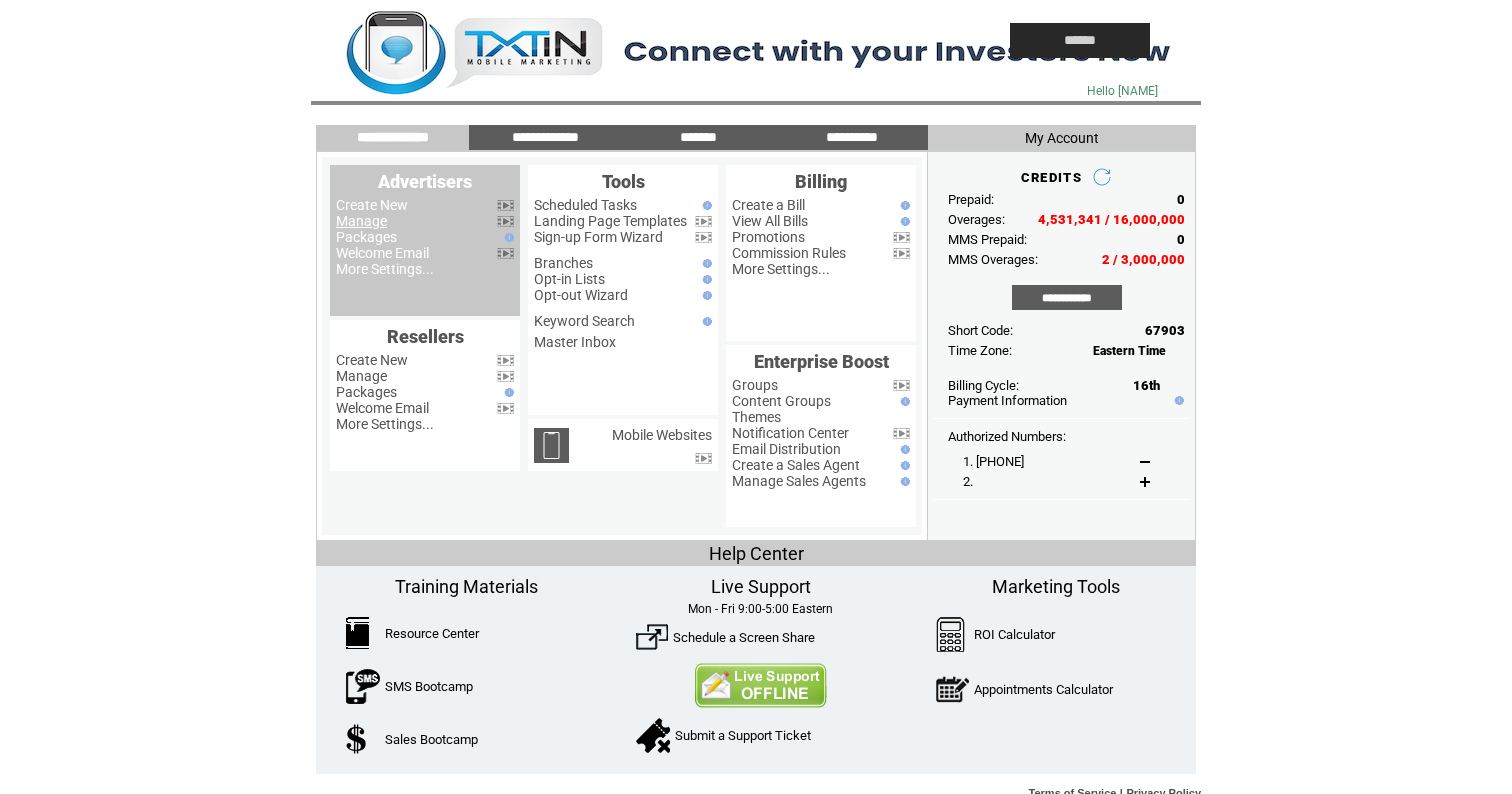 scroll, scrollTop: 0, scrollLeft: 0, axis: both 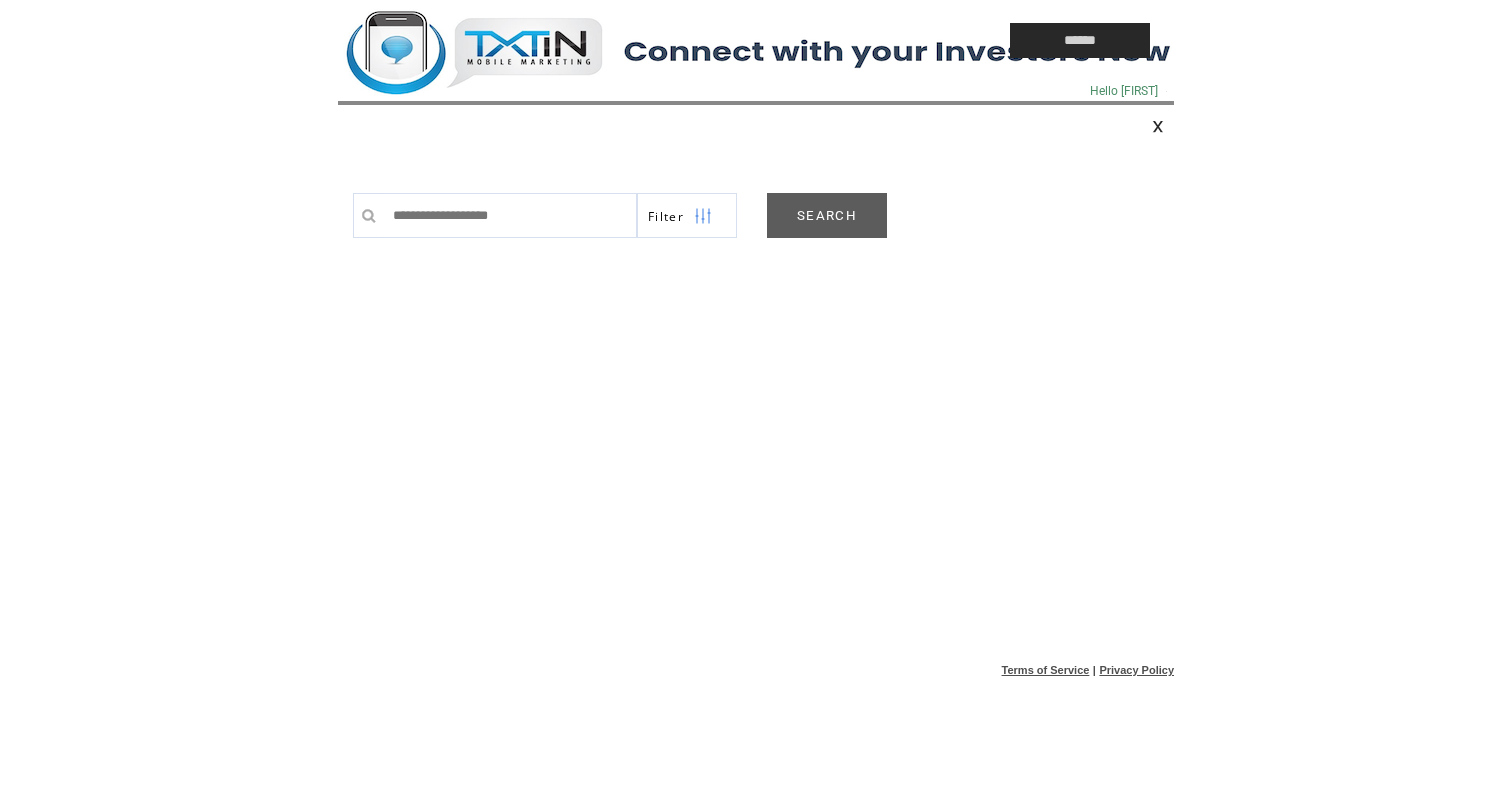 click on "SEARCH" at bounding box center [827, 215] 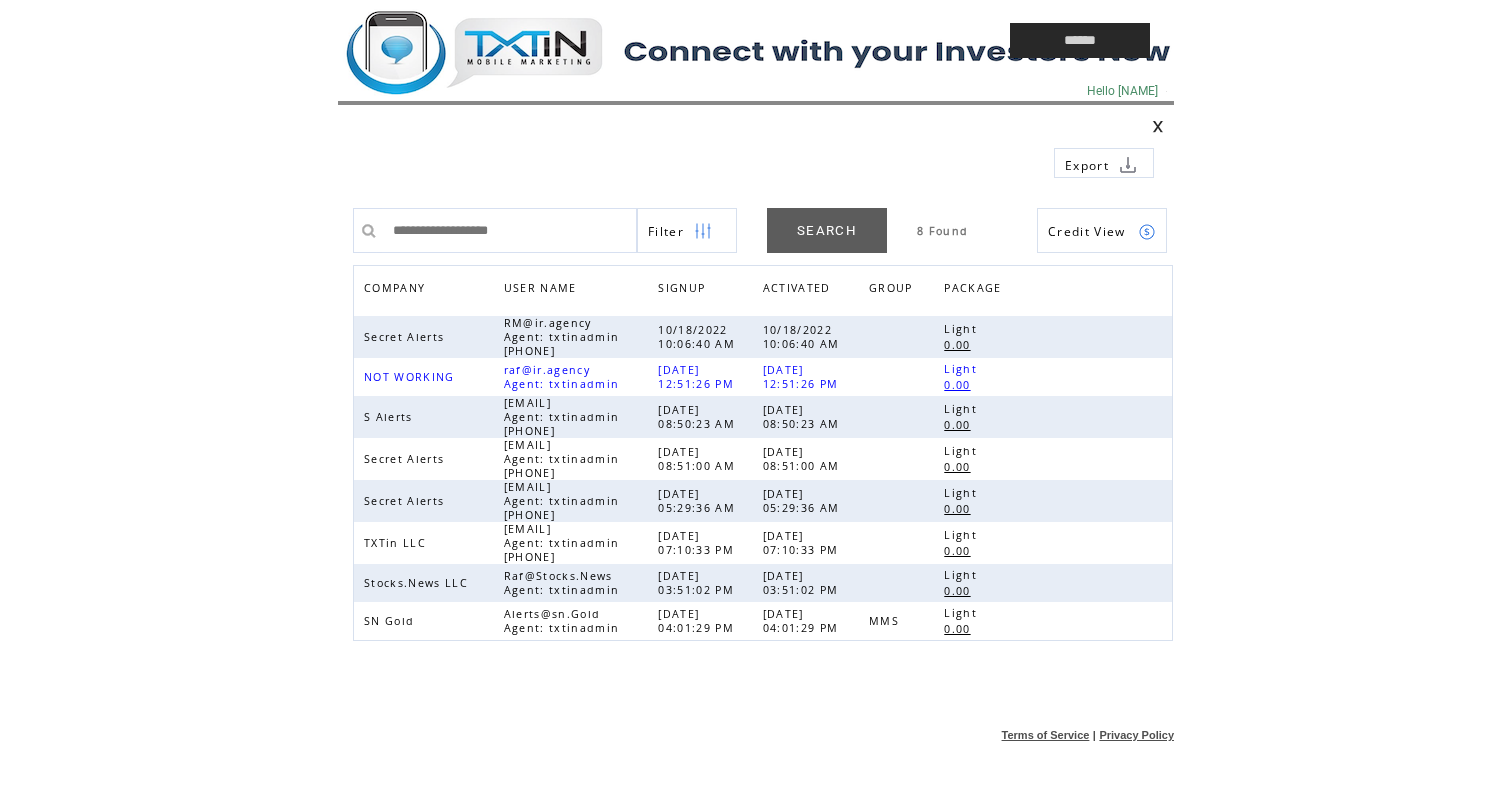 scroll, scrollTop: 0, scrollLeft: 0, axis: both 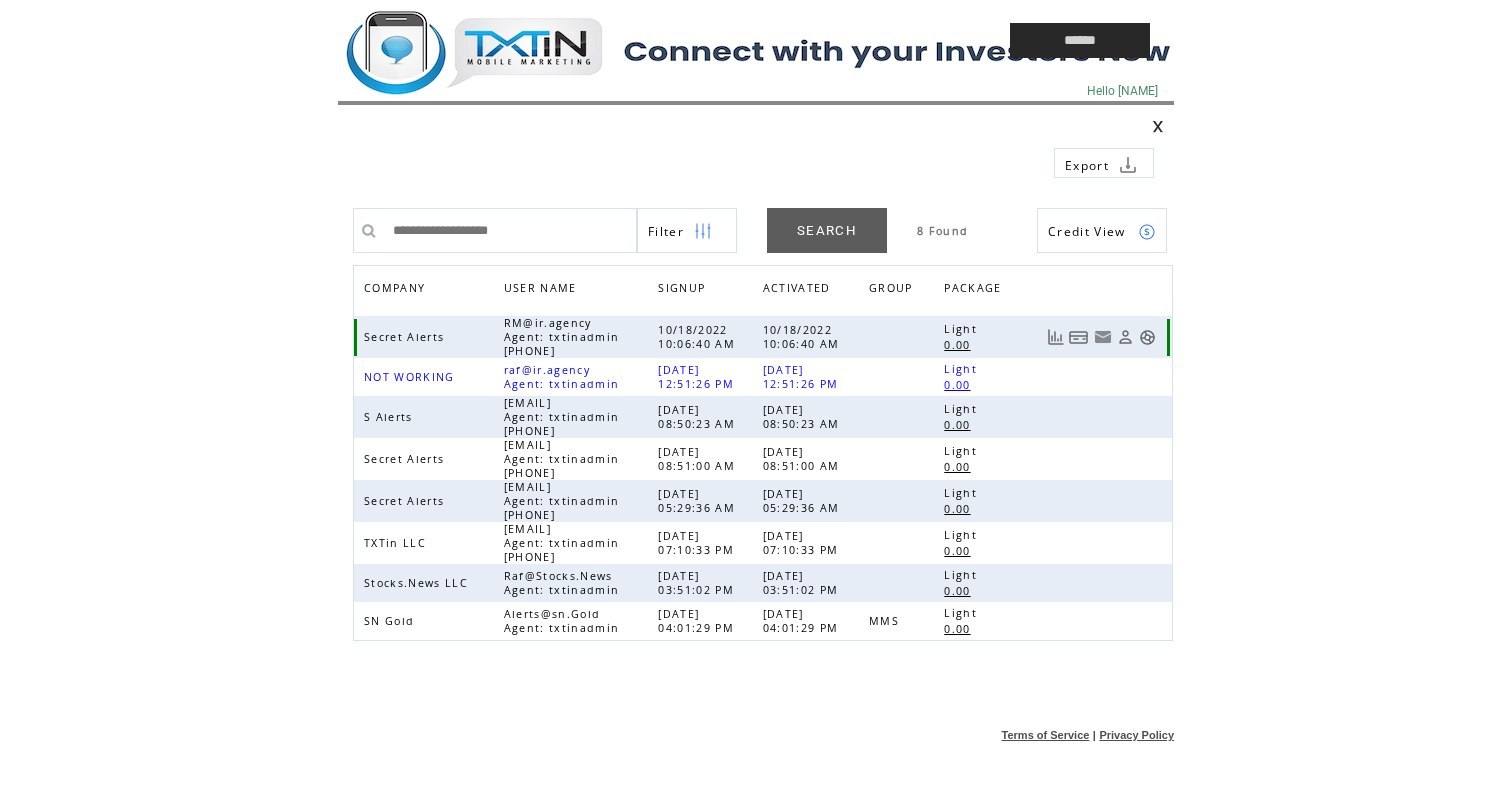 click at bounding box center [1147, 337] 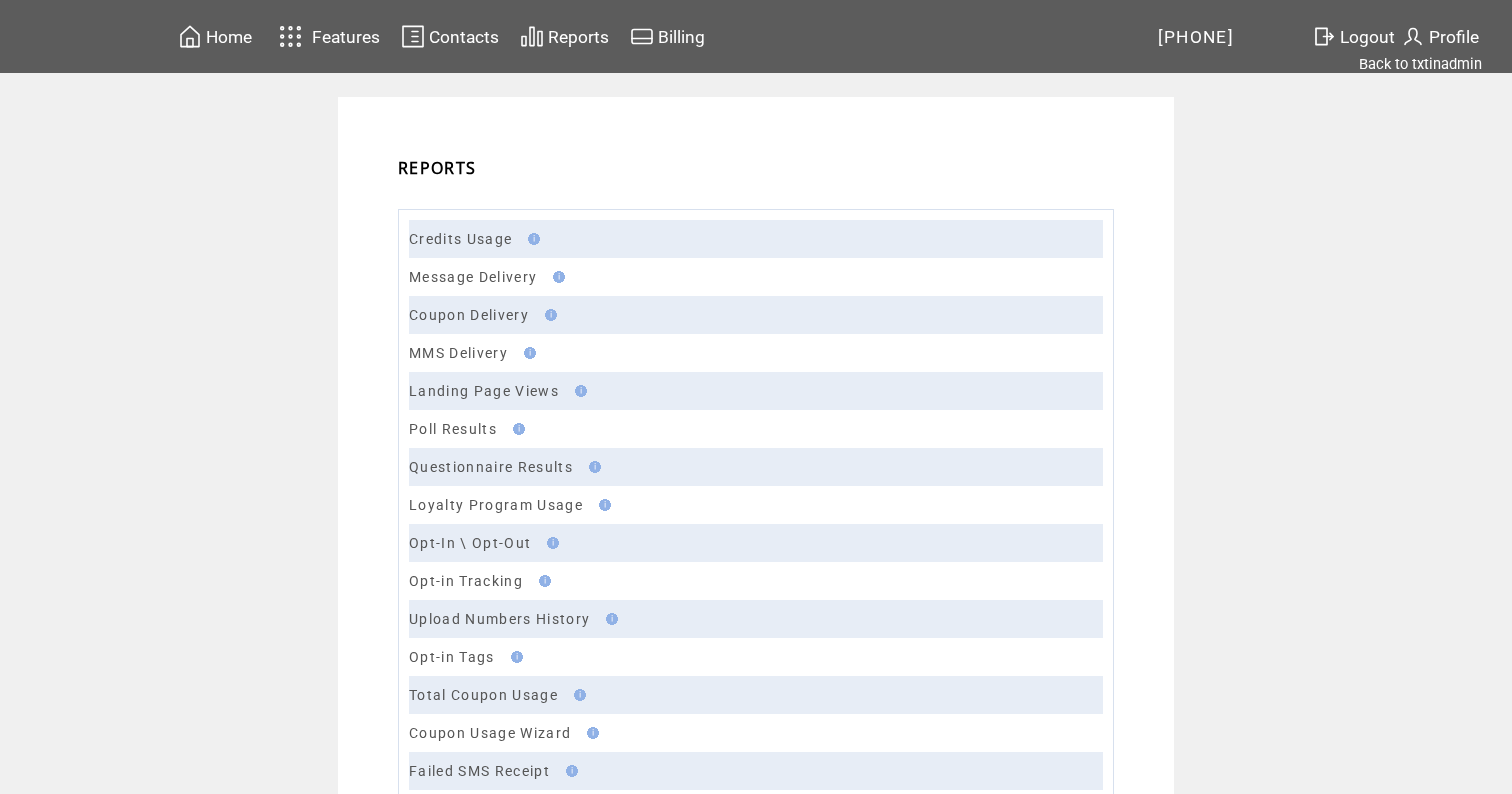 scroll, scrollTop: 0, scrollLeft: 0, axis: both 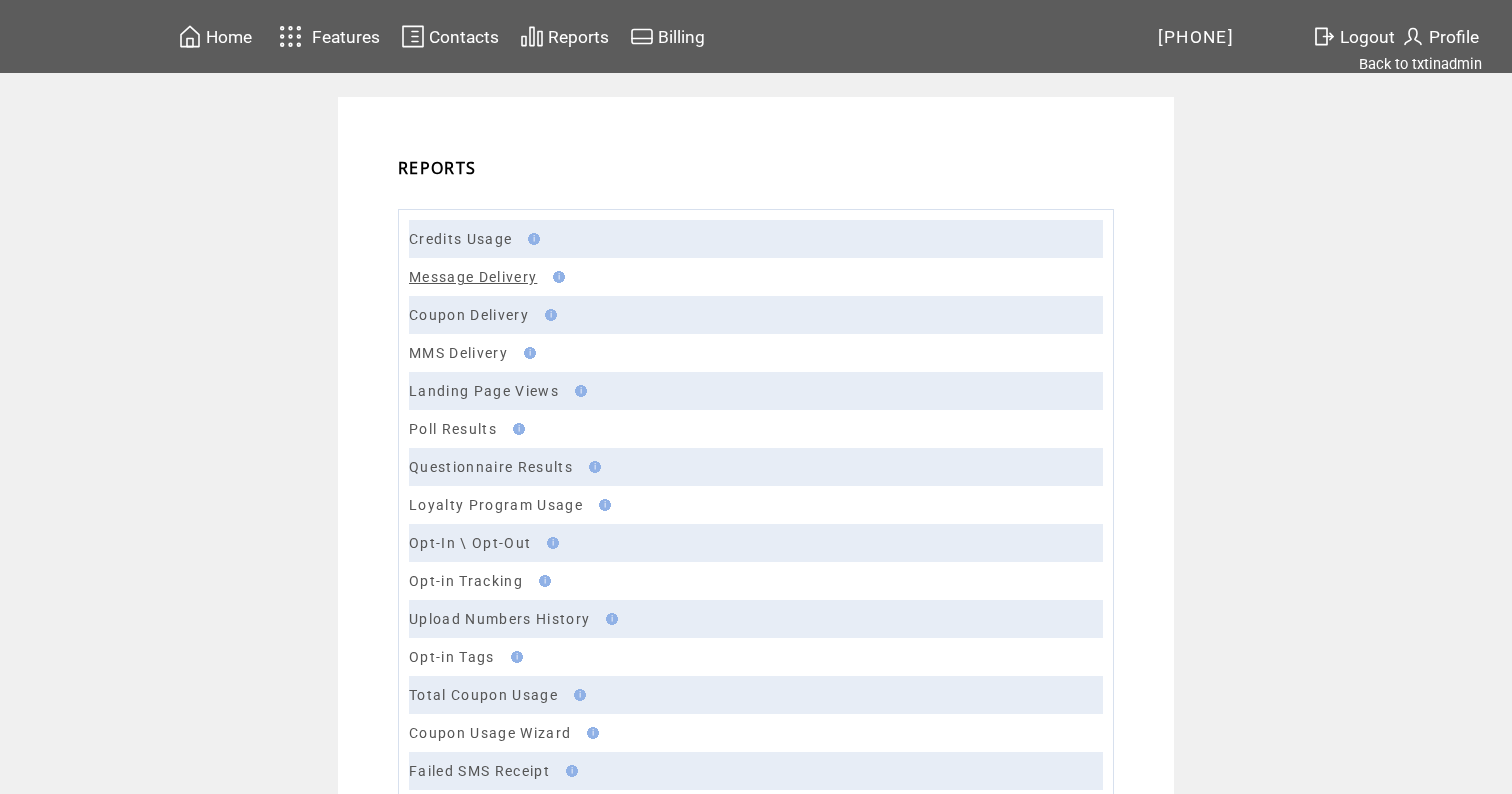click on "Message Delivery" at bounding box center [473, 277] 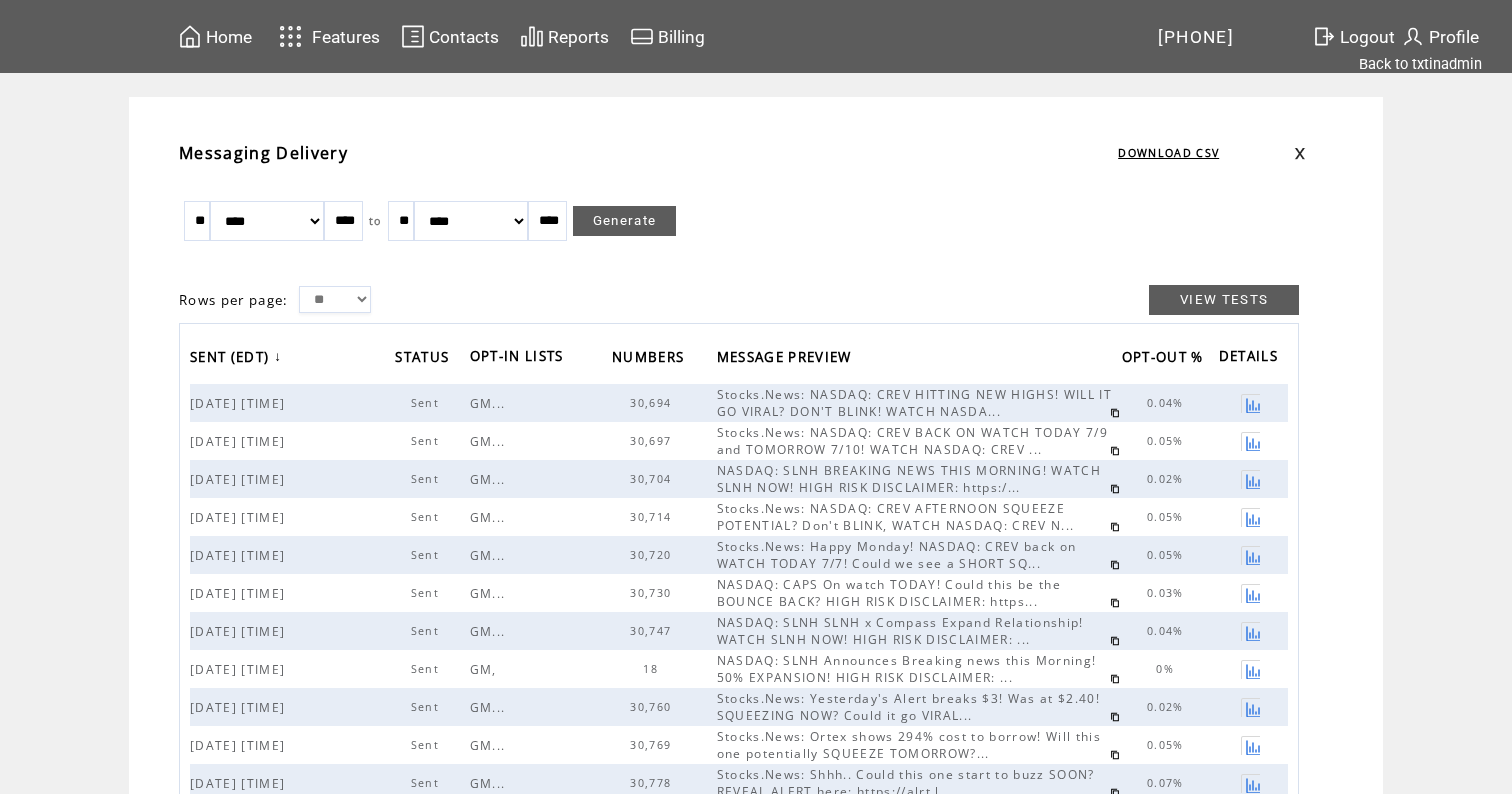 scroll, scrollTop: 0, scrollLeft: 0, axis: both 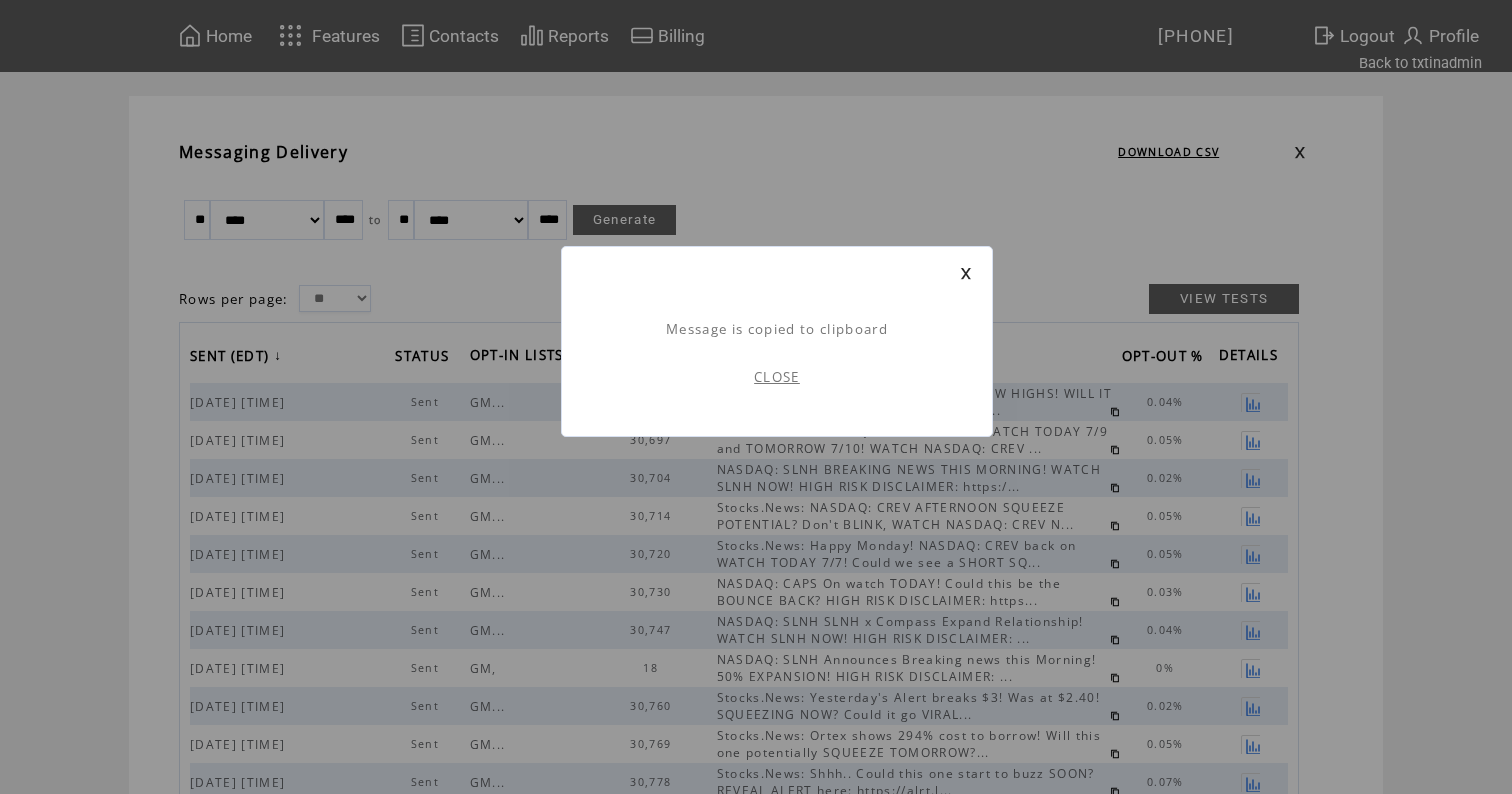 click on "CLOSE" at bounding box center (777, 377) 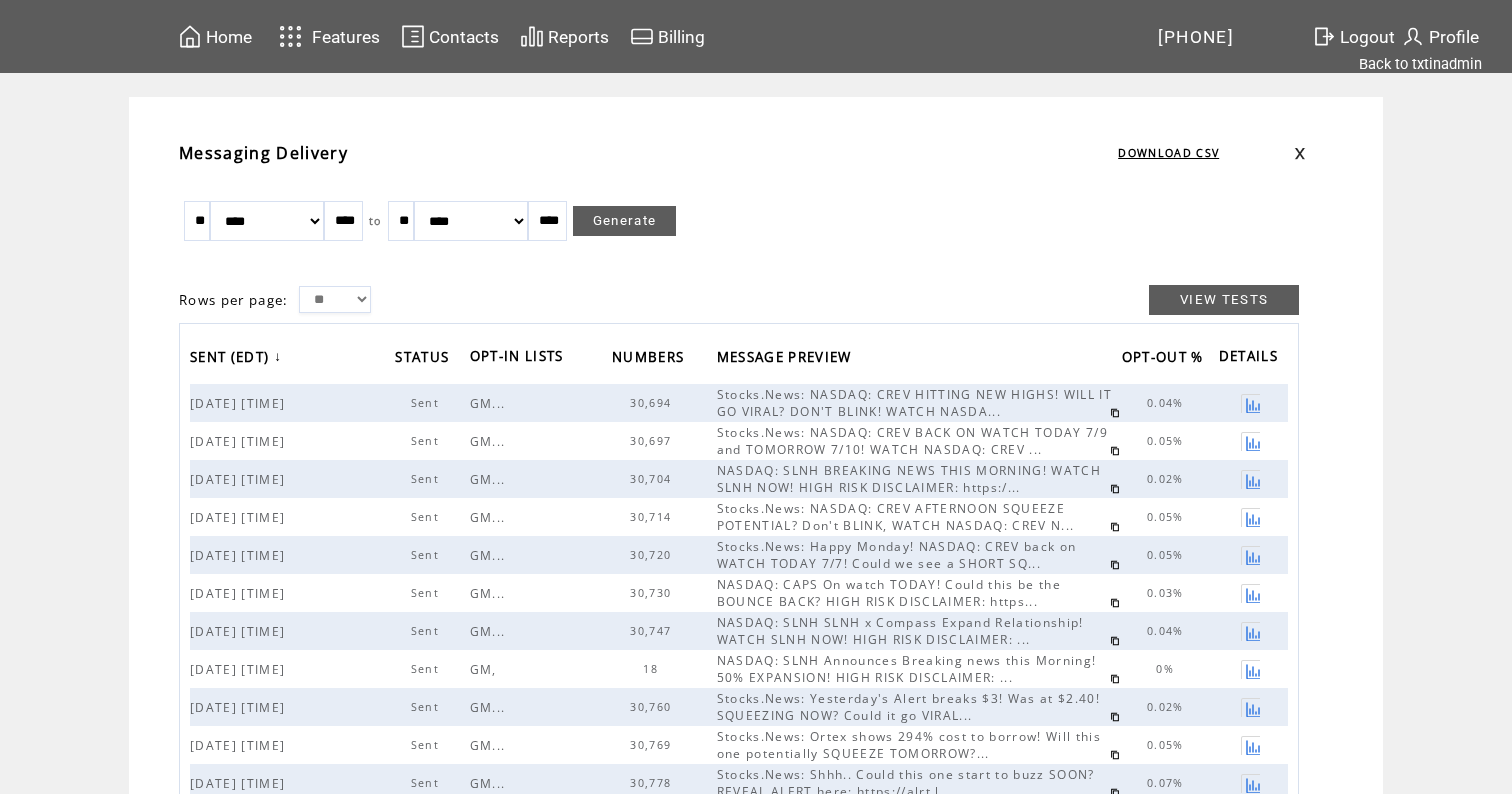 click on "Home" at bounding box center [229, 37] 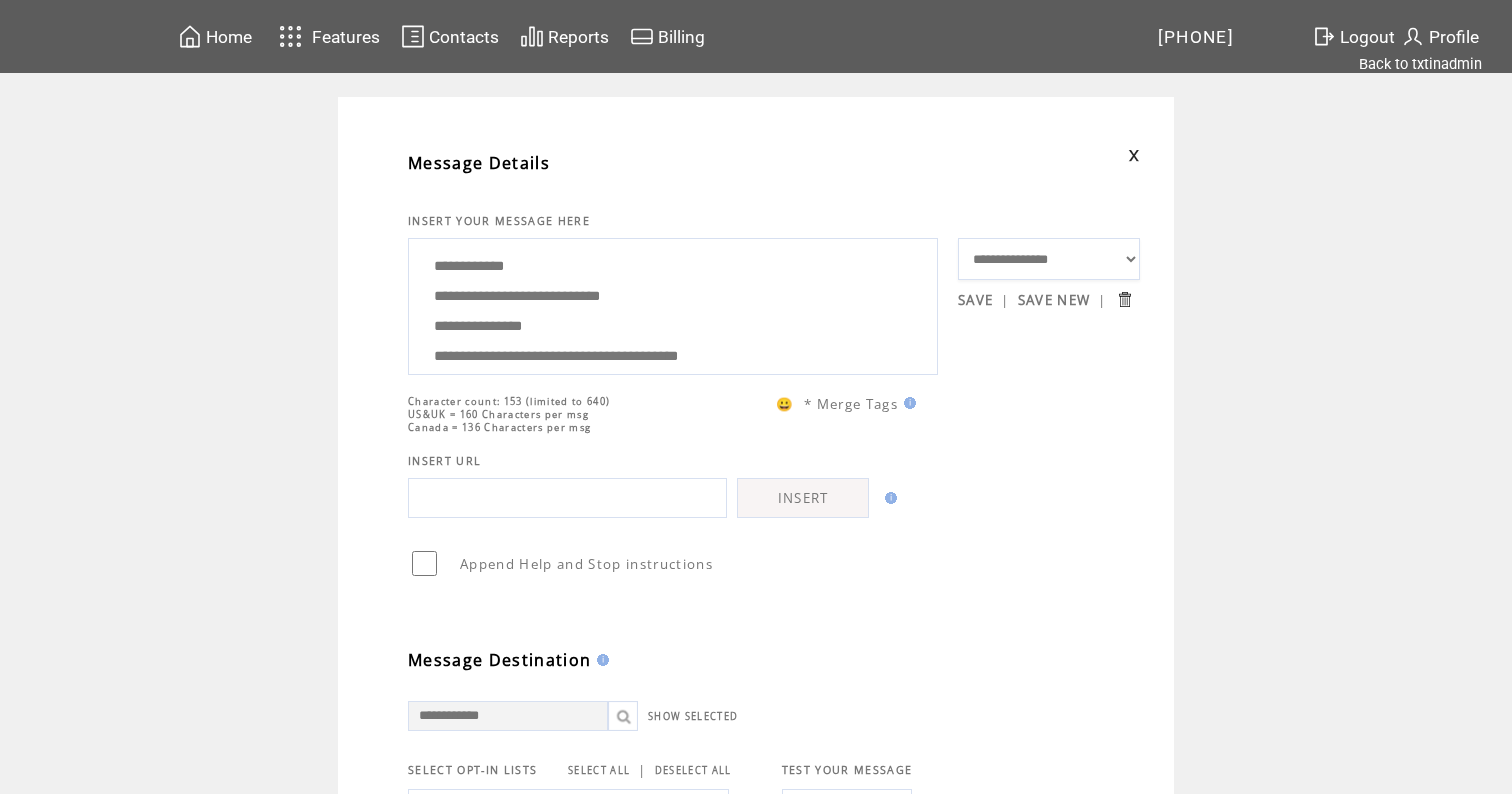 scroll, scrollTop: 0, scrollLeft: 0, axis: both 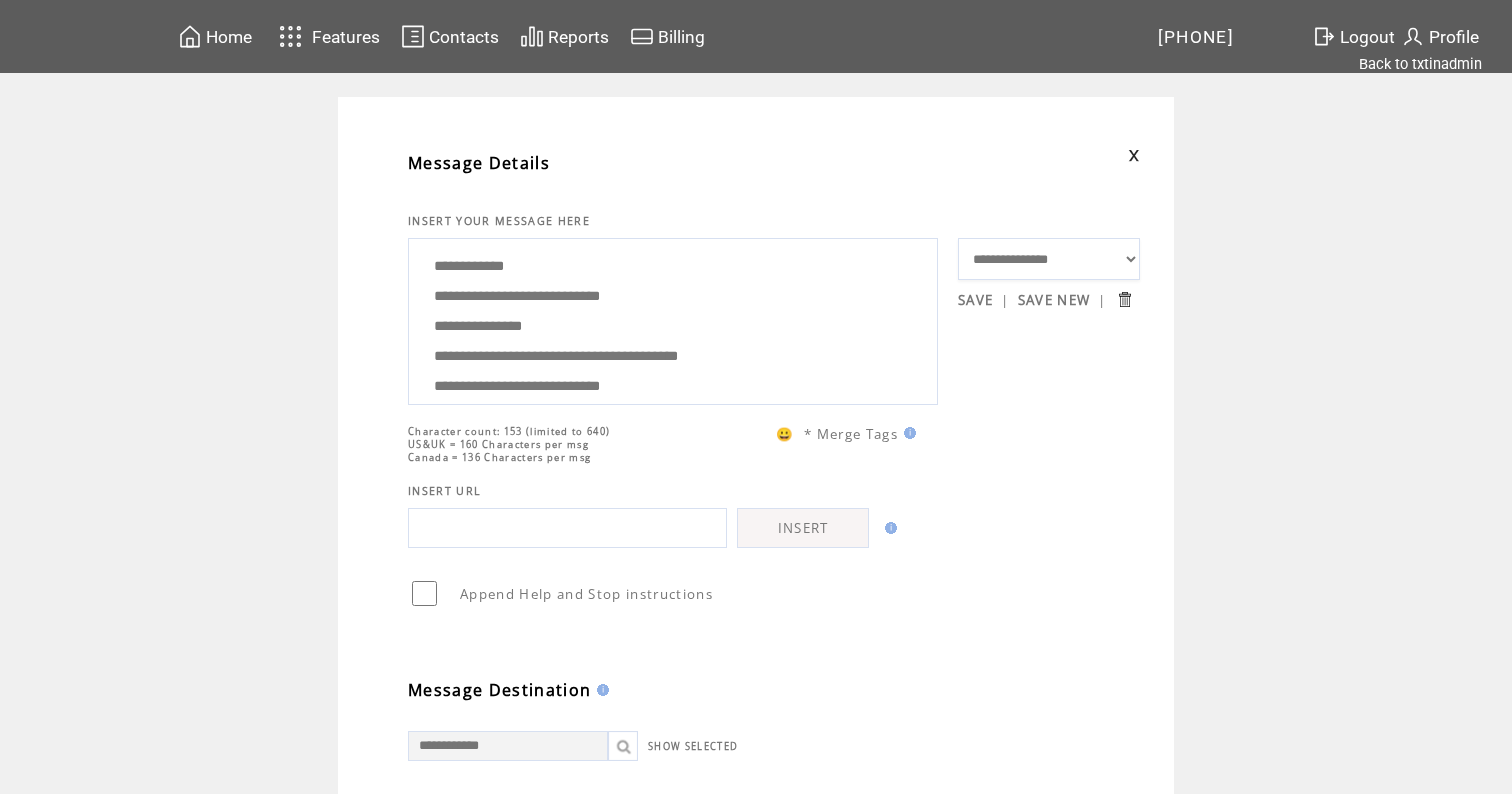 drag, startPoint x: 601, startPoint y: 349, endPoint x: 413, endPoint y: 315, distance: 191.04973 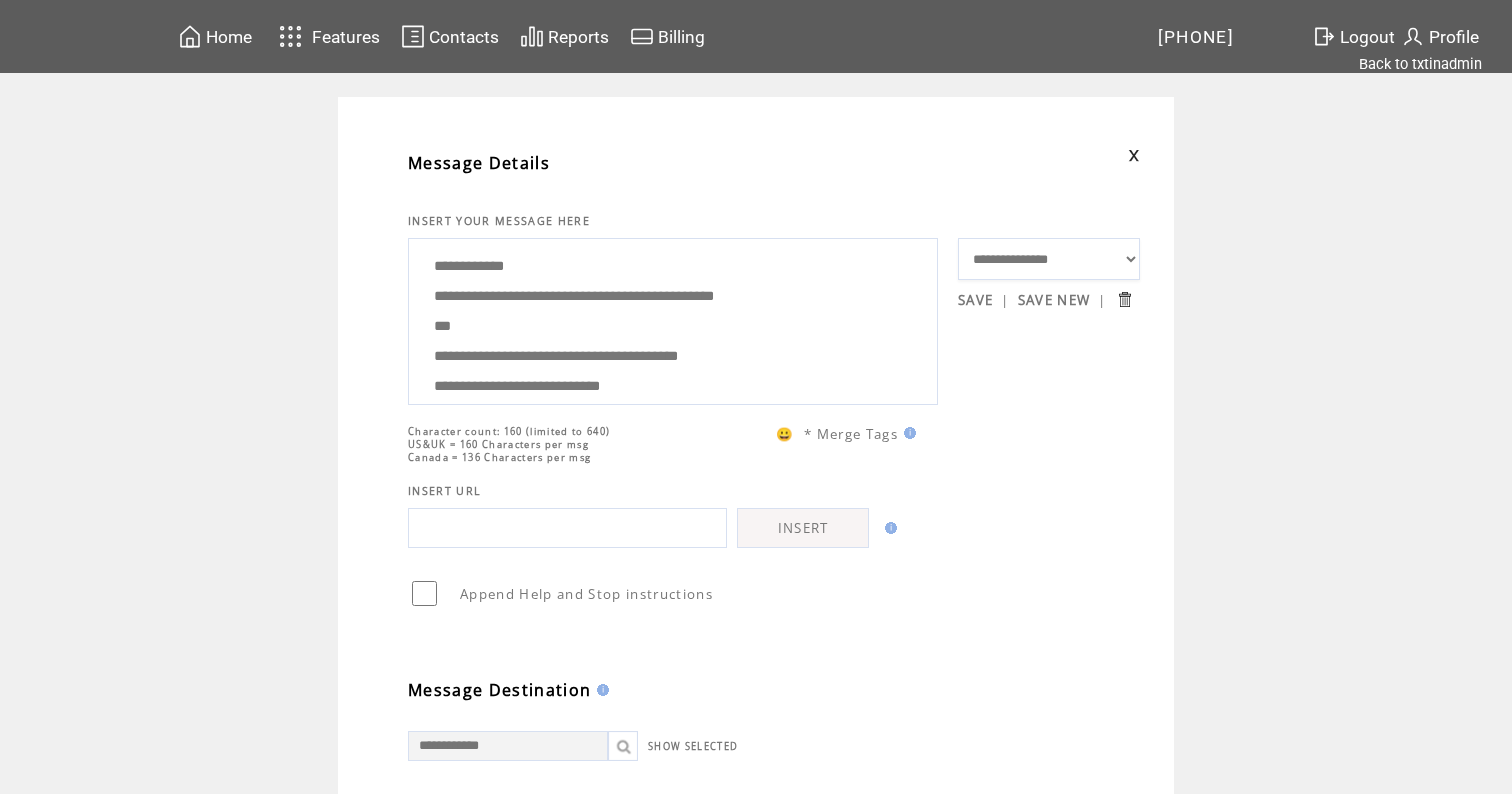 click on "**********" at bounding box center (673, 319) 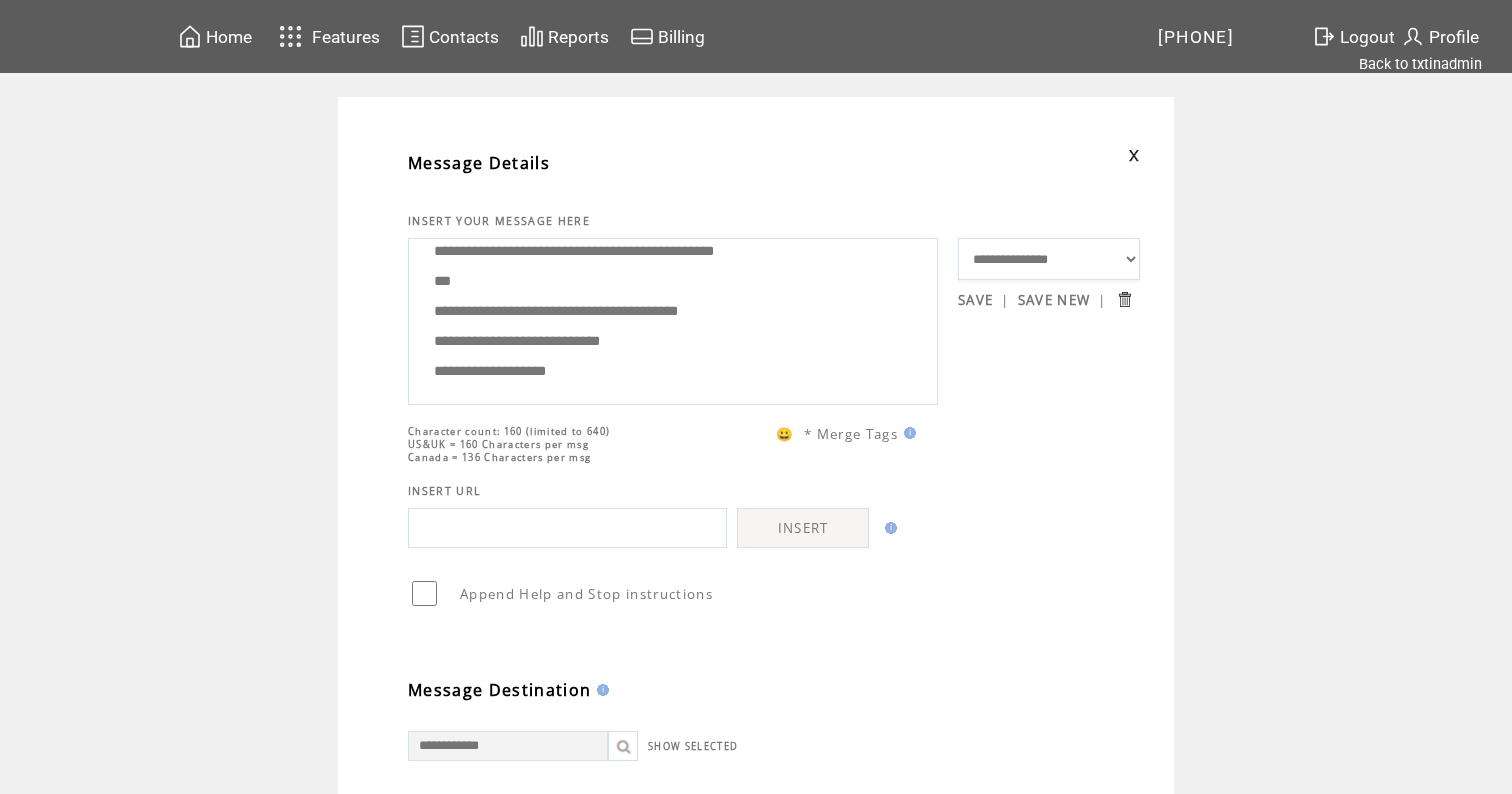 scroll, scrollTop: 100, scrollLeft: 0, axis: vertical 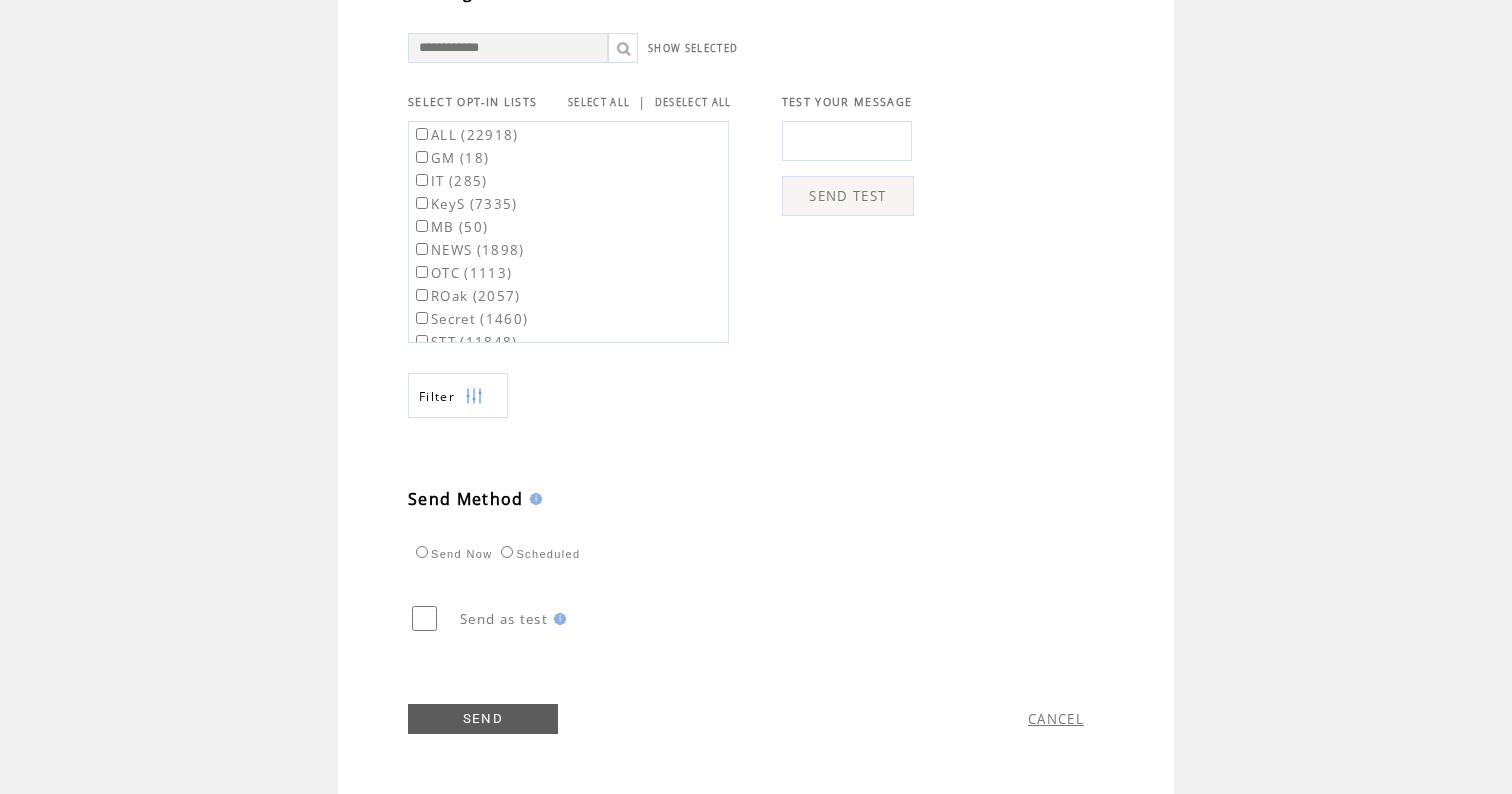 click on "SELECT ALL" at bounding box center [599, 102] 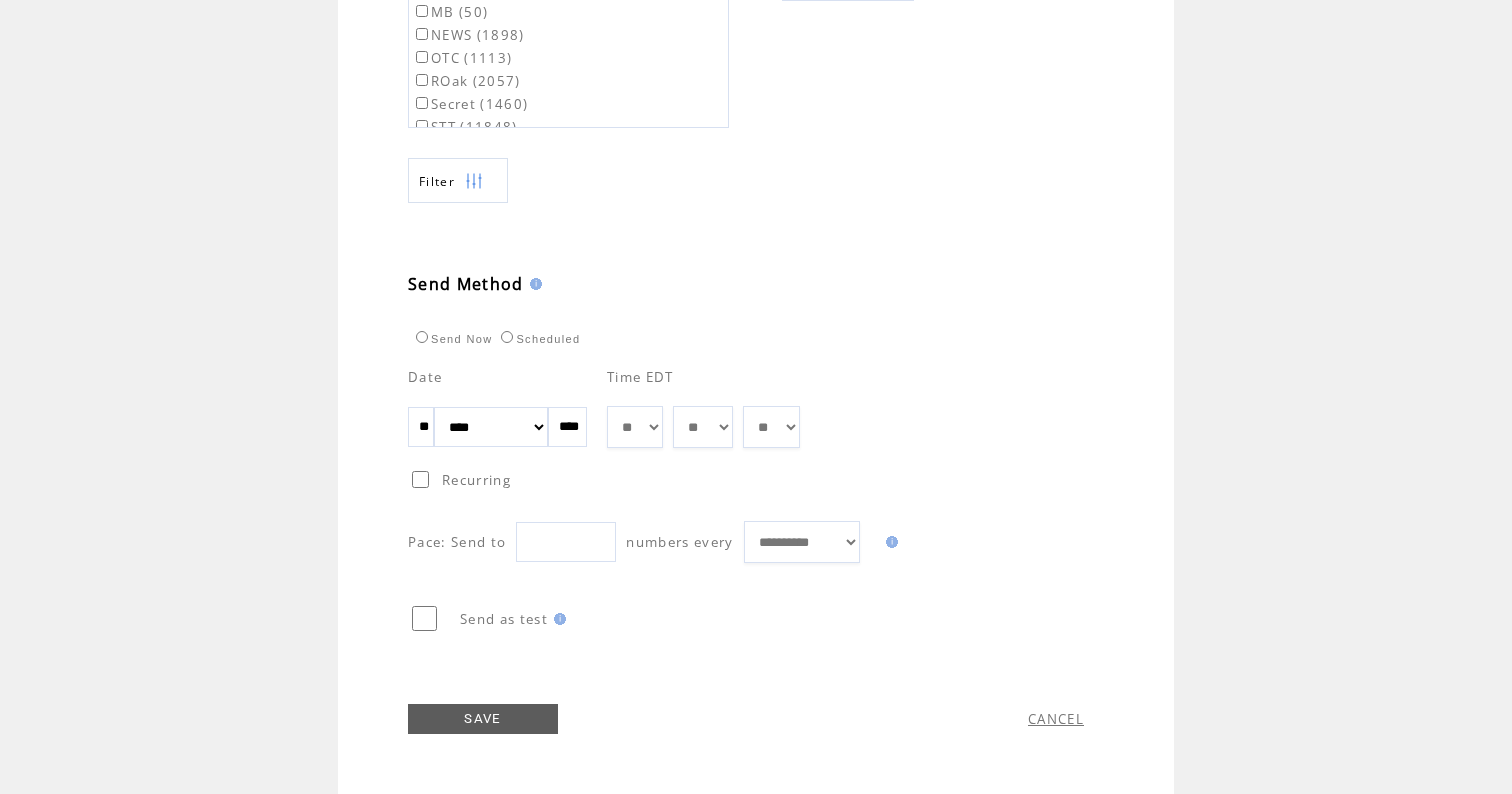 scroll, scrollTop: 924, scrollLeft: 0, axis: vertical 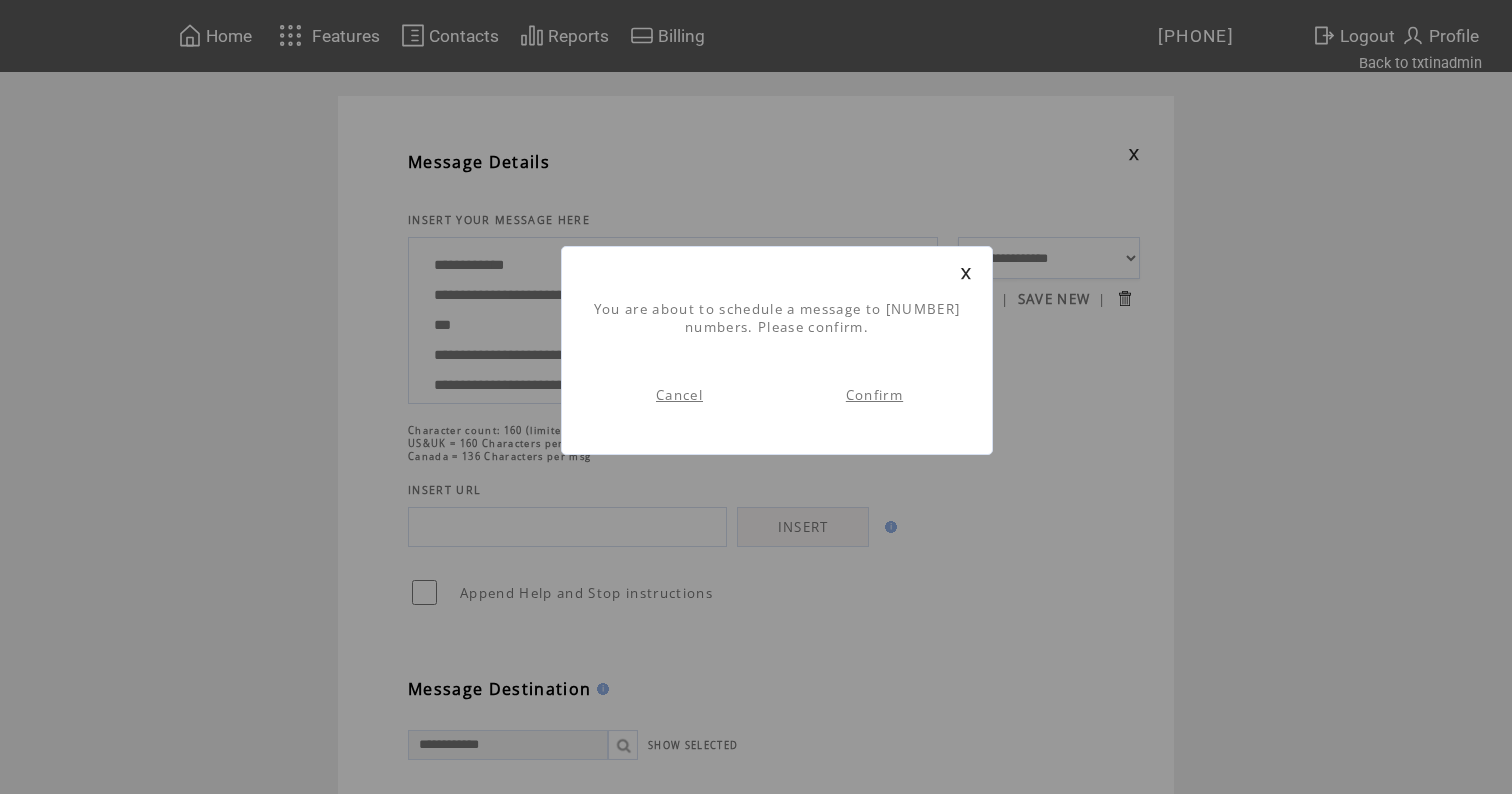 click on "Confirm" at bounding box center (874, 395) 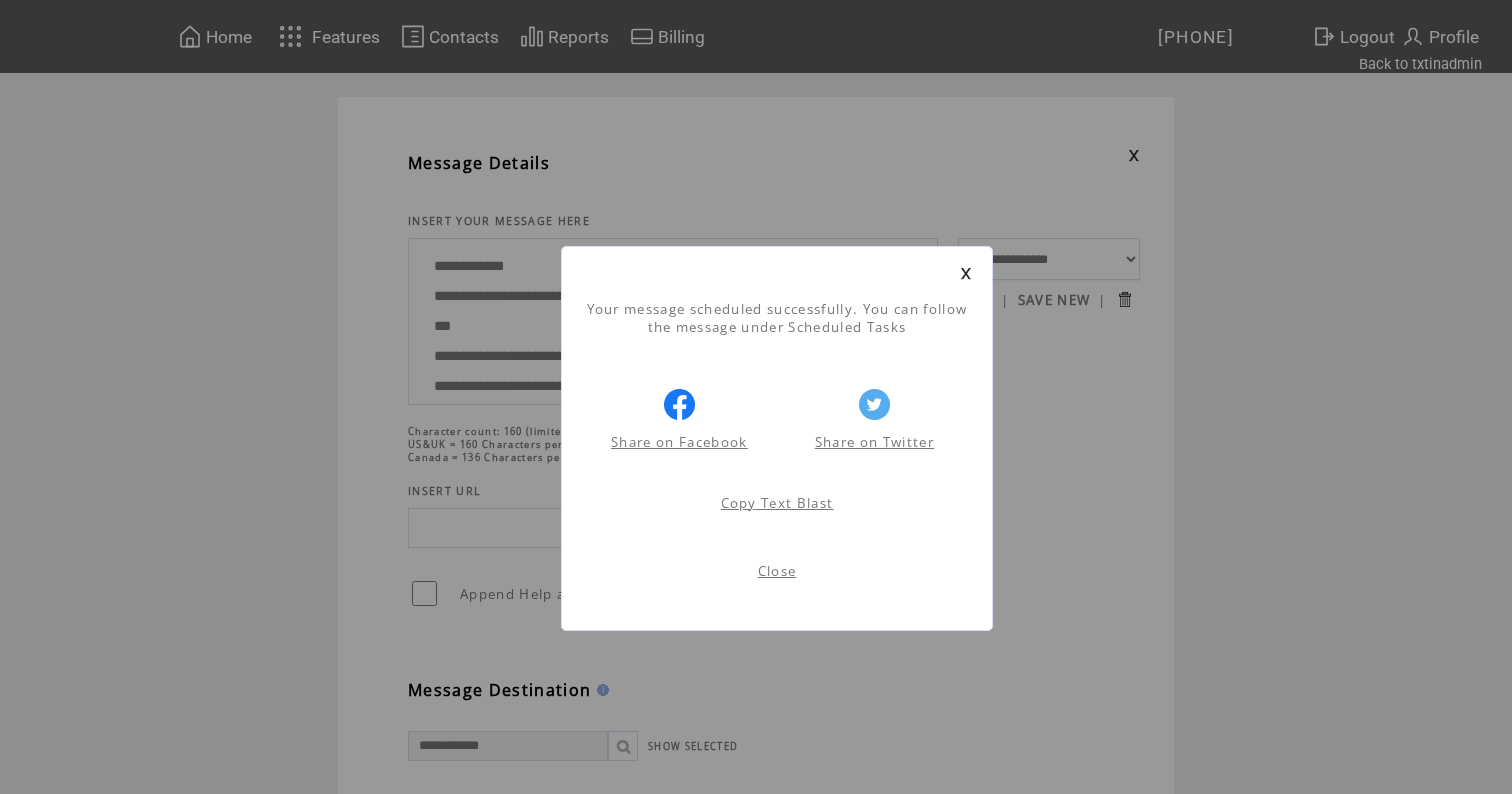scroll, scrollTop: 1, scrollLeft: 0, axis: vertical 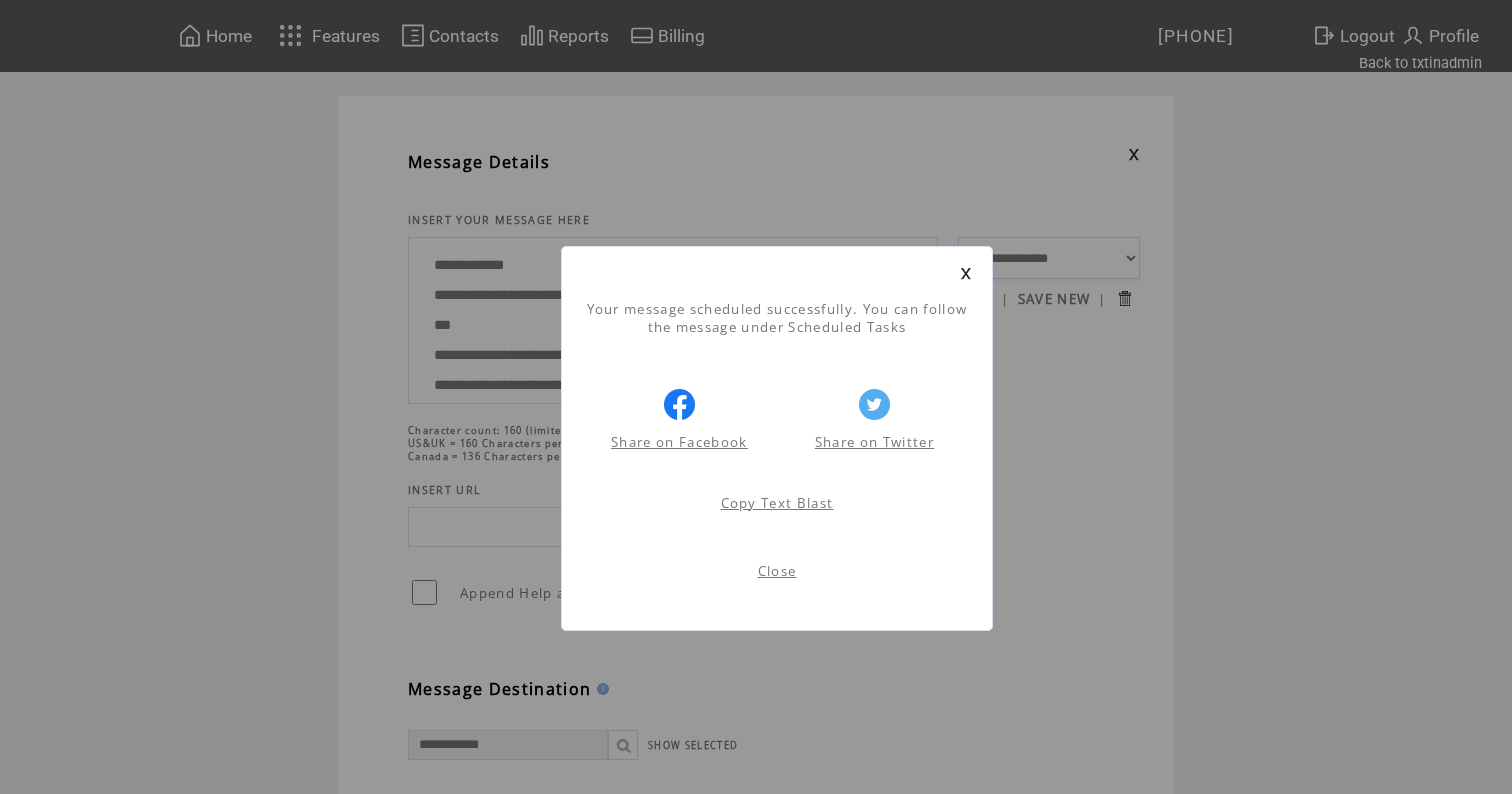 click at bounding box center [966, 273] 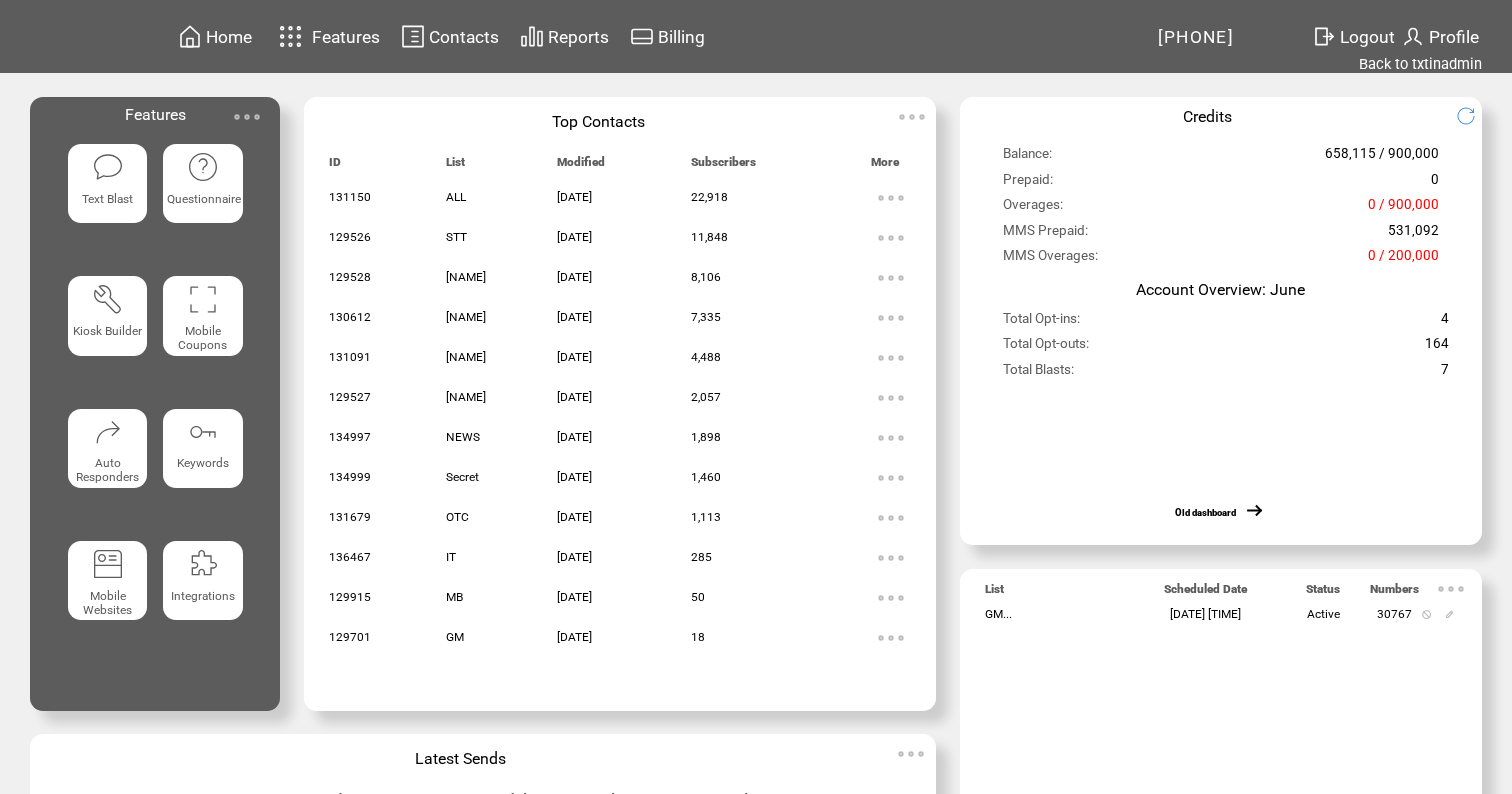 scroll, scrollTop: 0, scrollLeft: 0, axis: both 